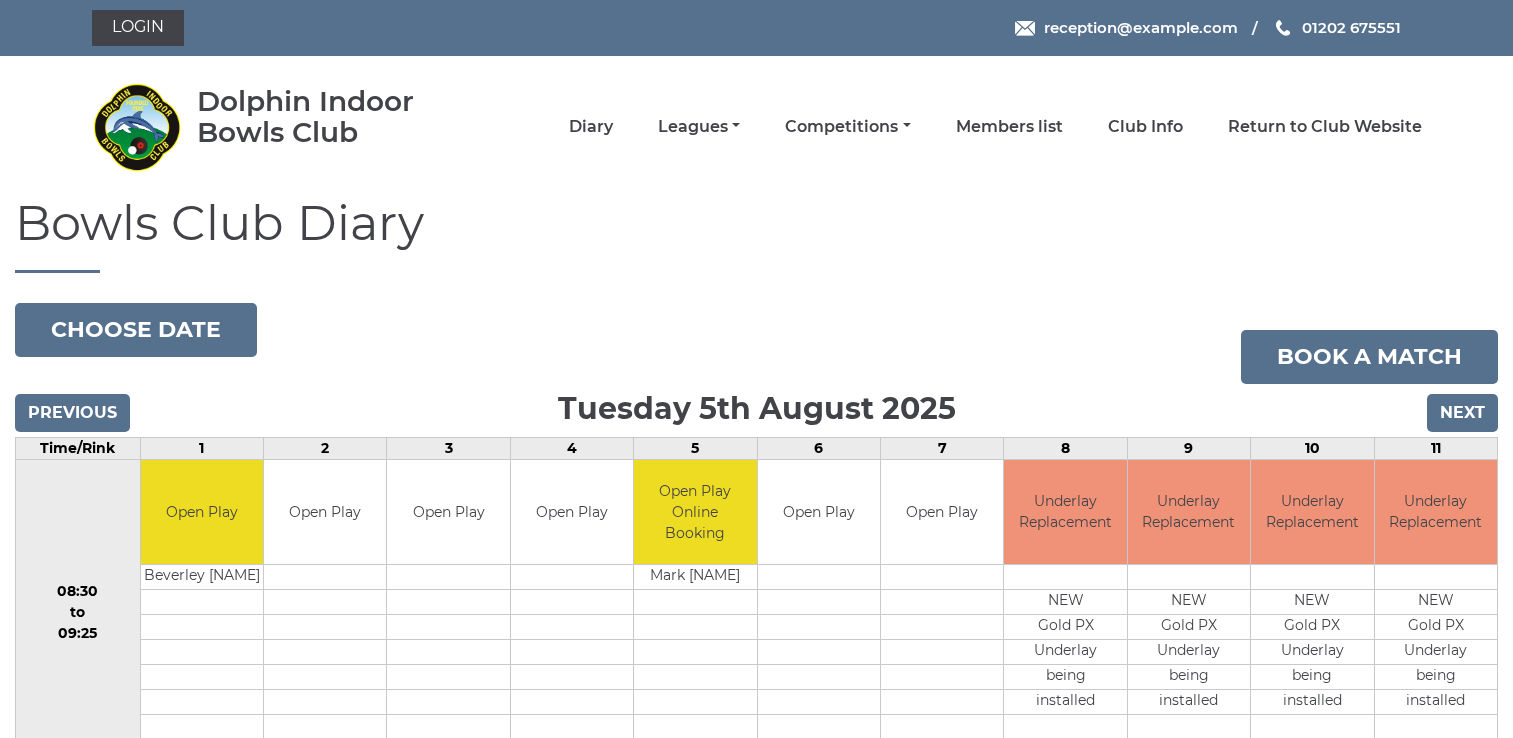 scroll, scrollTop: 0, scrollLeft: 0, axis: both 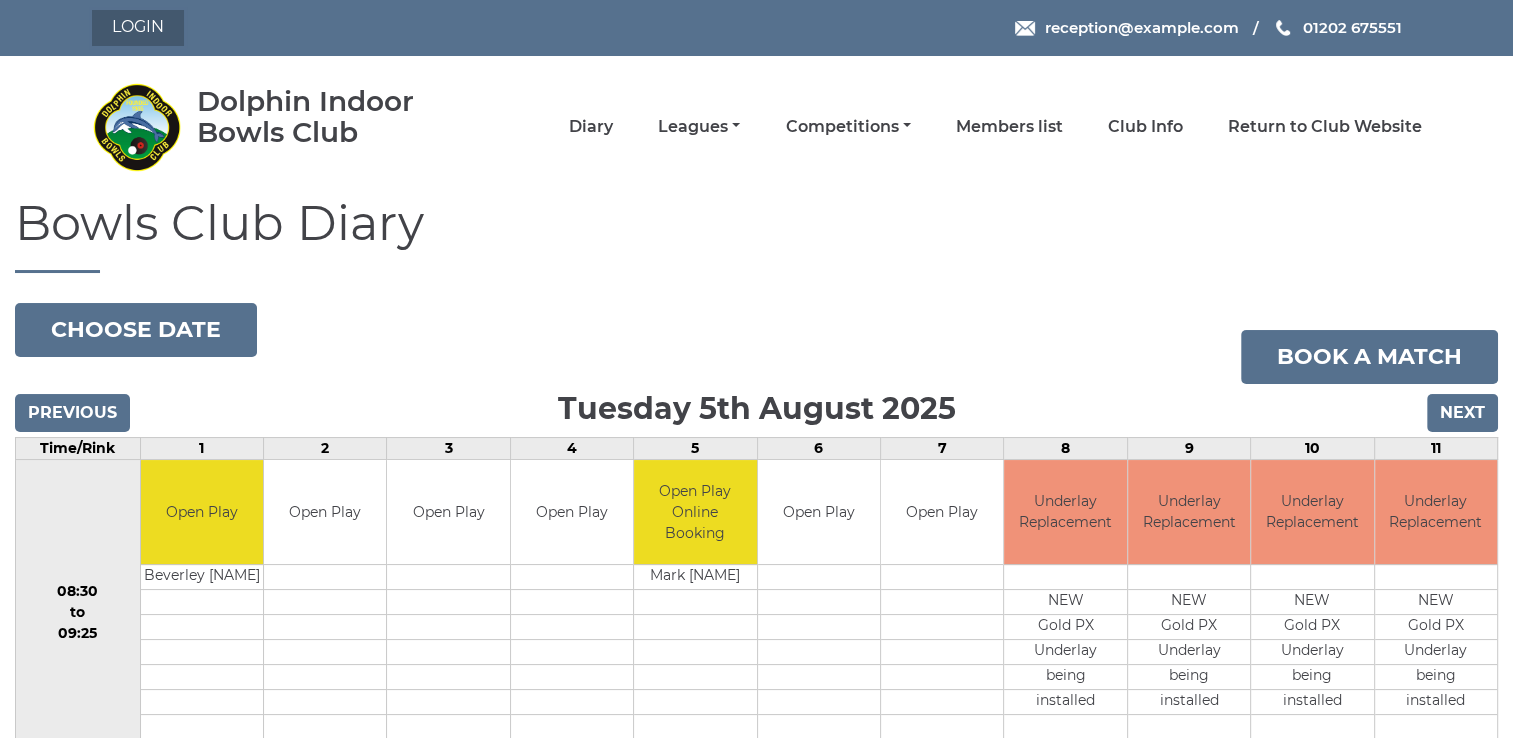 click on "Login" at bounding box center (138, 28) 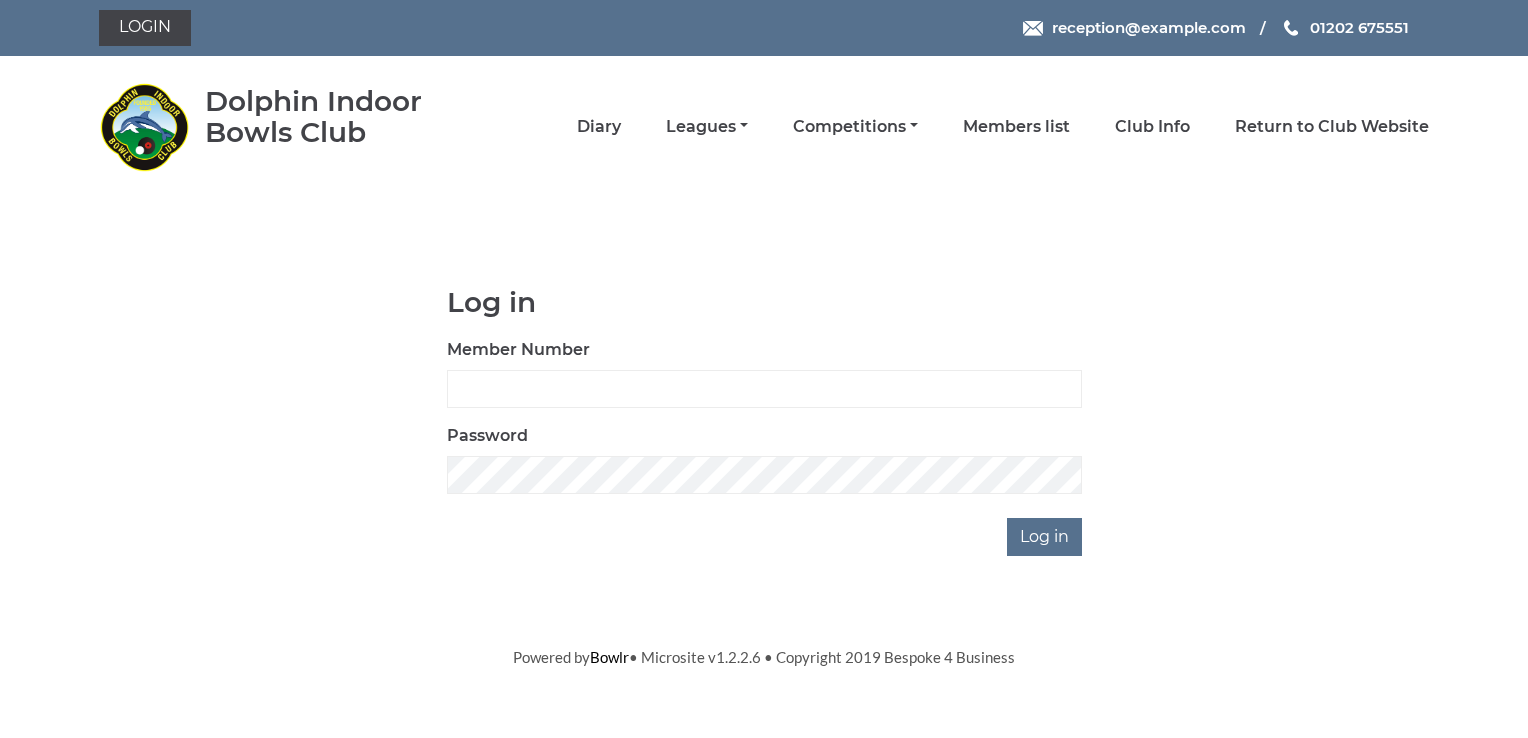 scroll, scrollTop: 0, scrollLeft: 0, axis: both 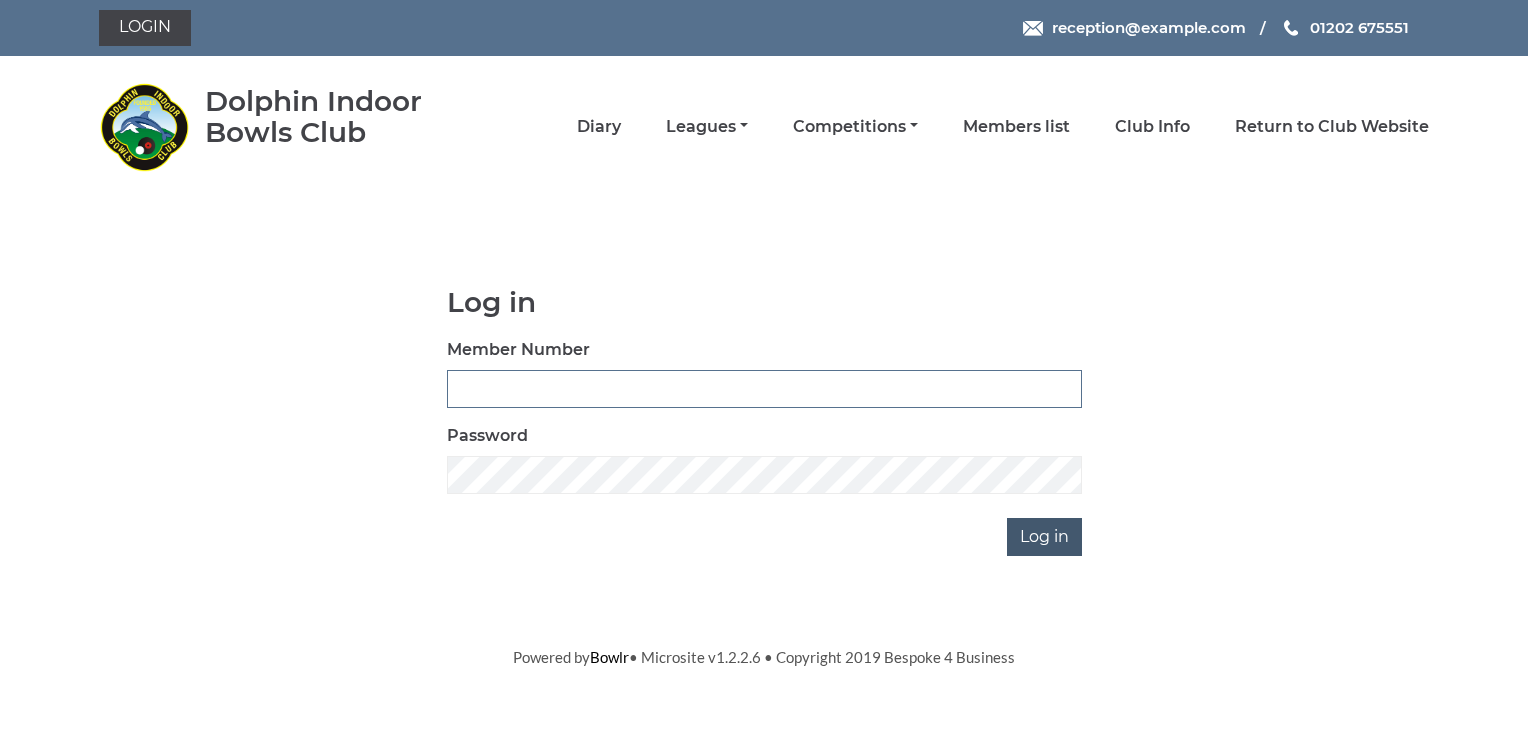 type on "4026" 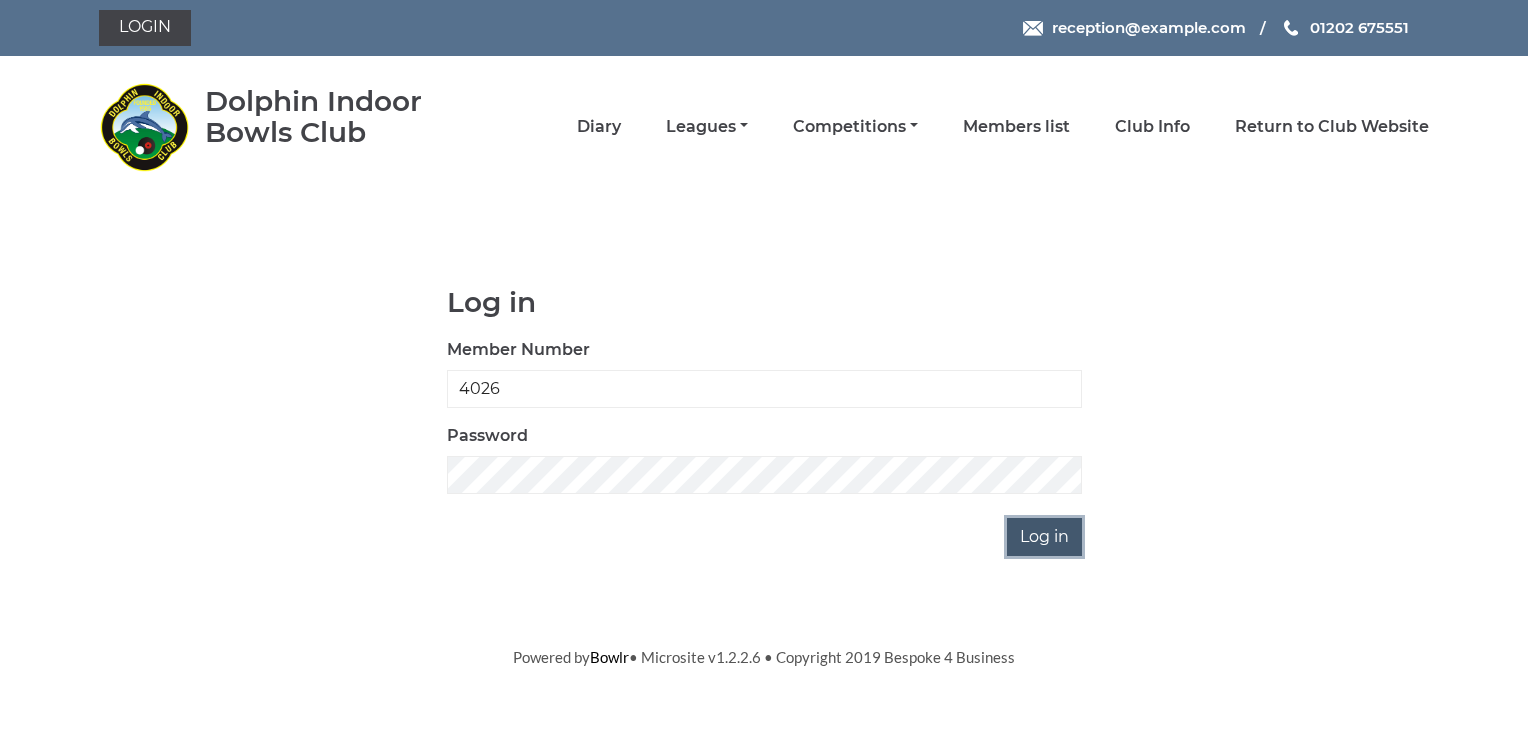 click on "Log in" at bounding box center (1044, 537) 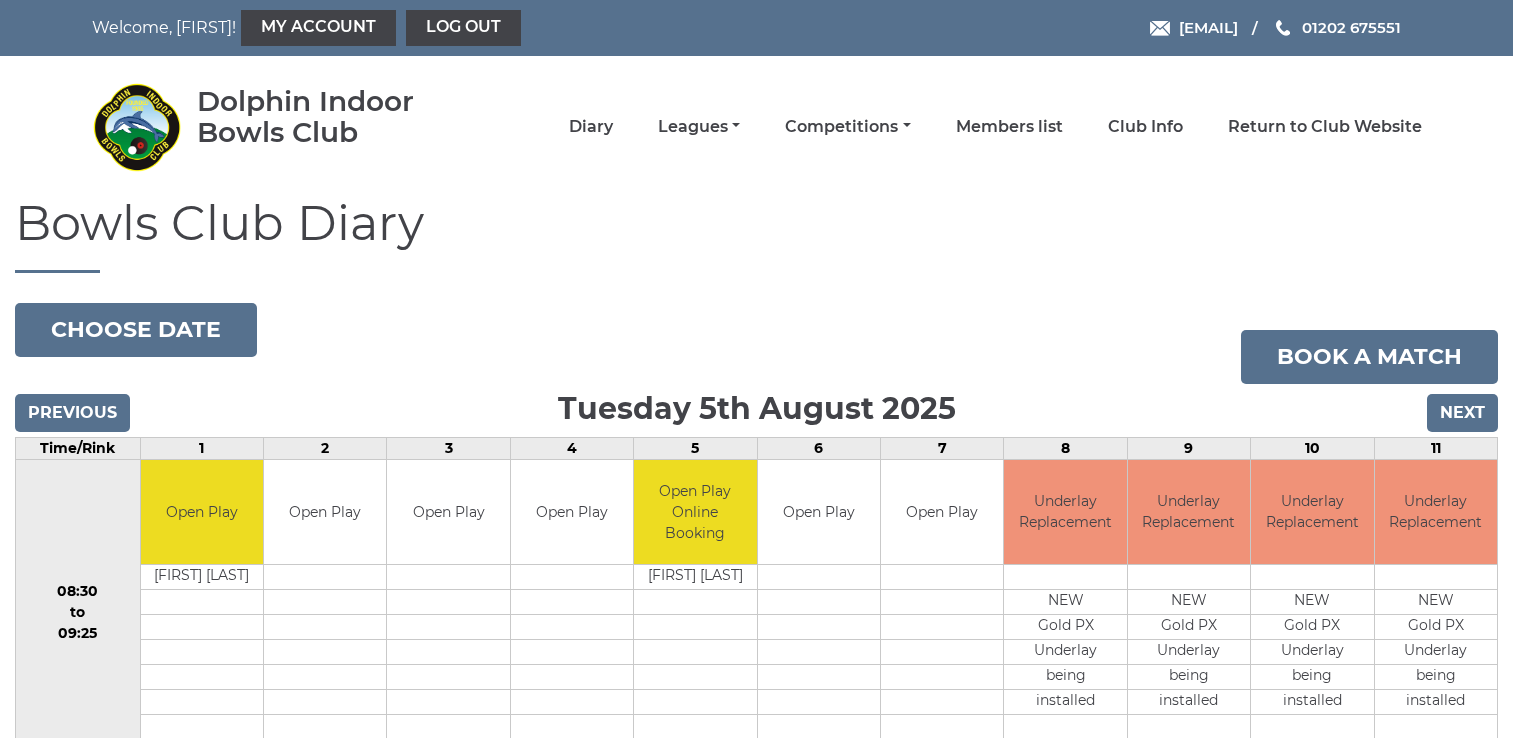 scroll, scrollTop: 0, scrollLeft: 0, axis: both 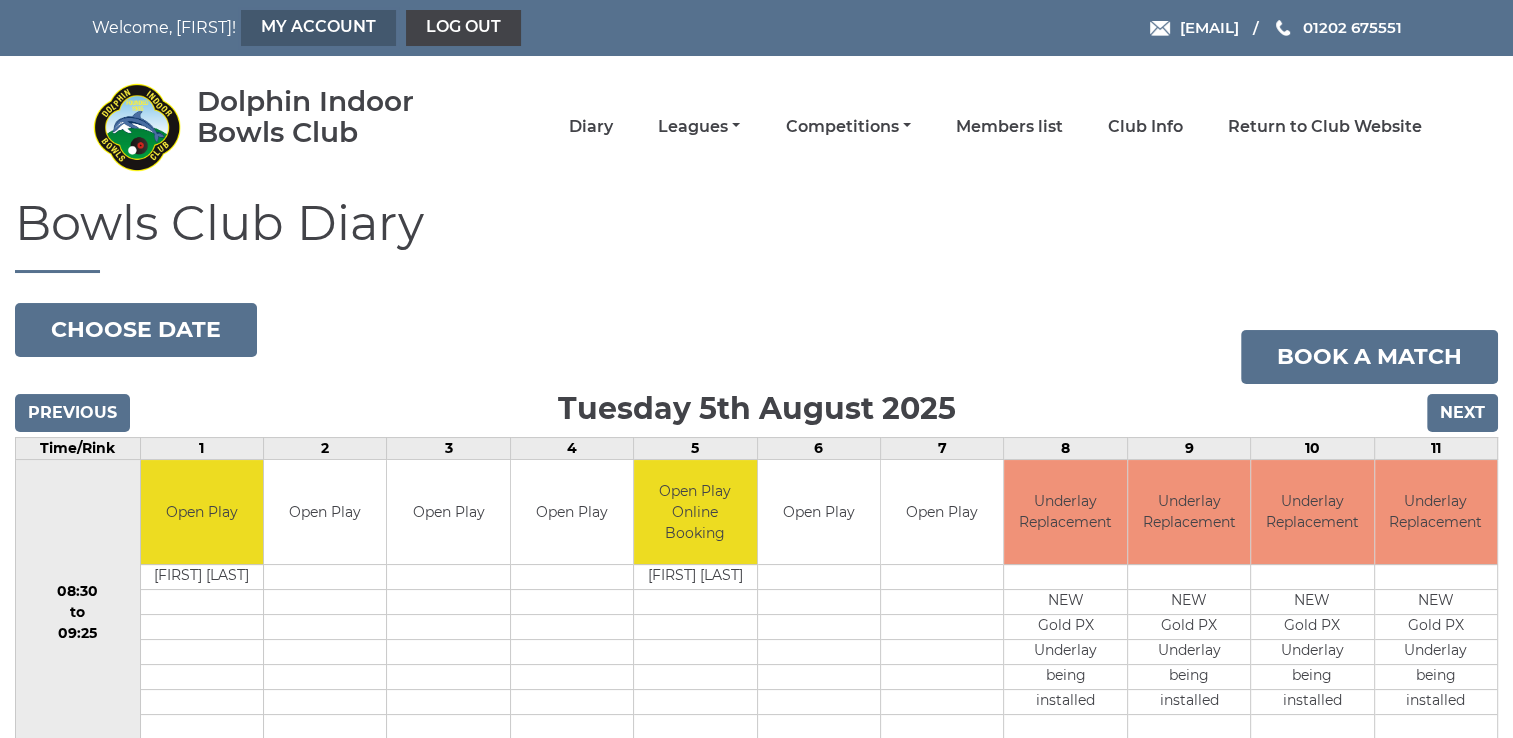 click on "My Account" at bounding box center (318, 28) 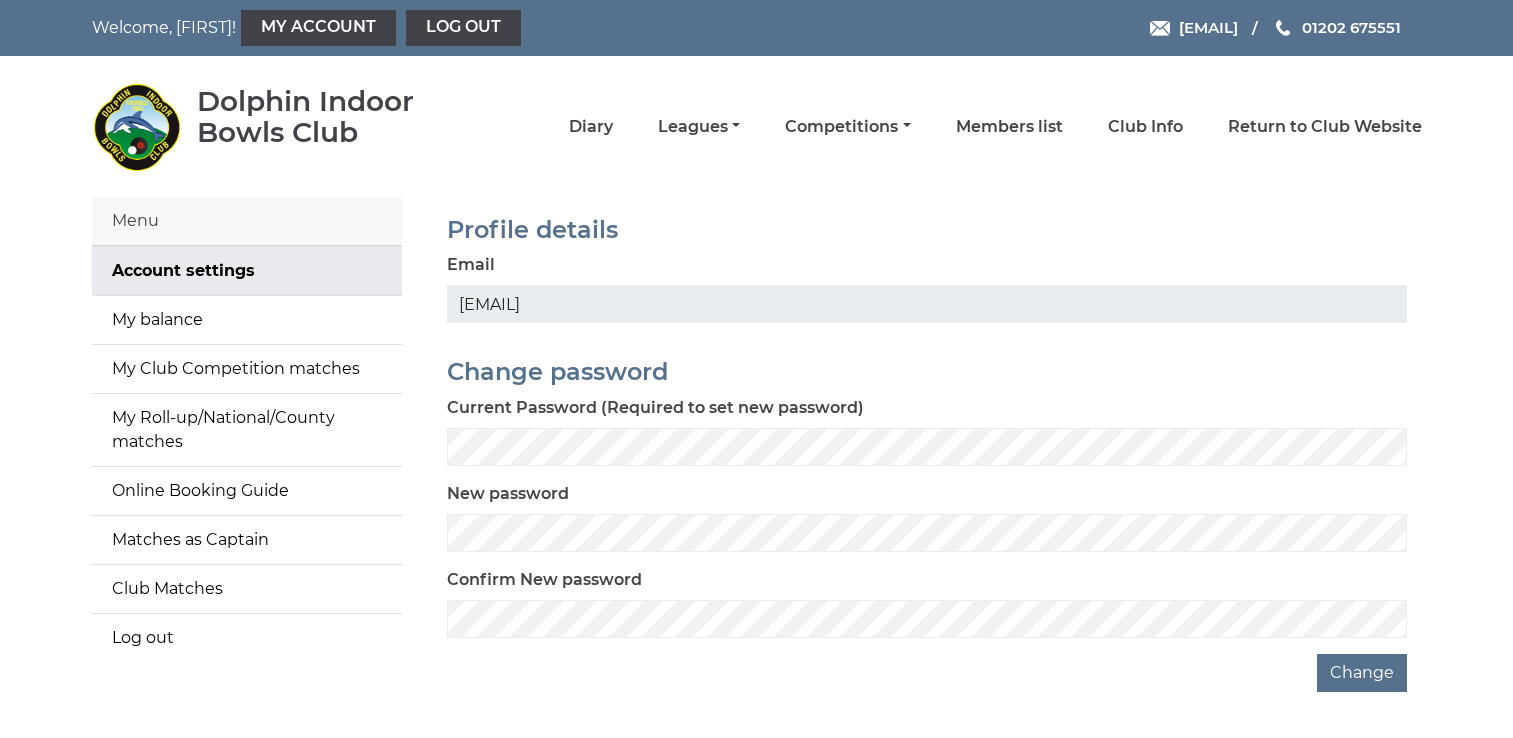 scroll, scrollTop: 0, scrollLeft: 0, axis: both 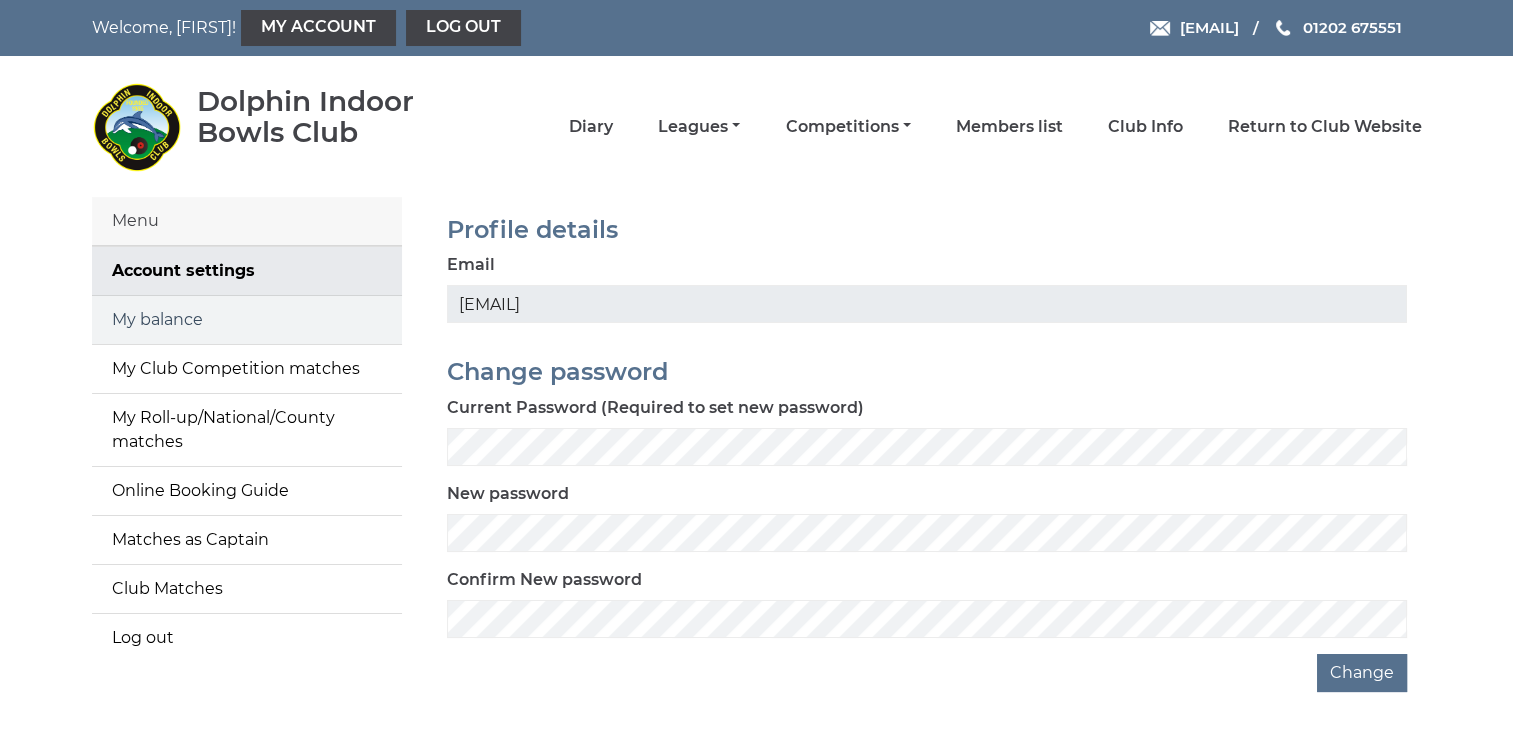 click on "My balance" at bounding box center [247, 320] 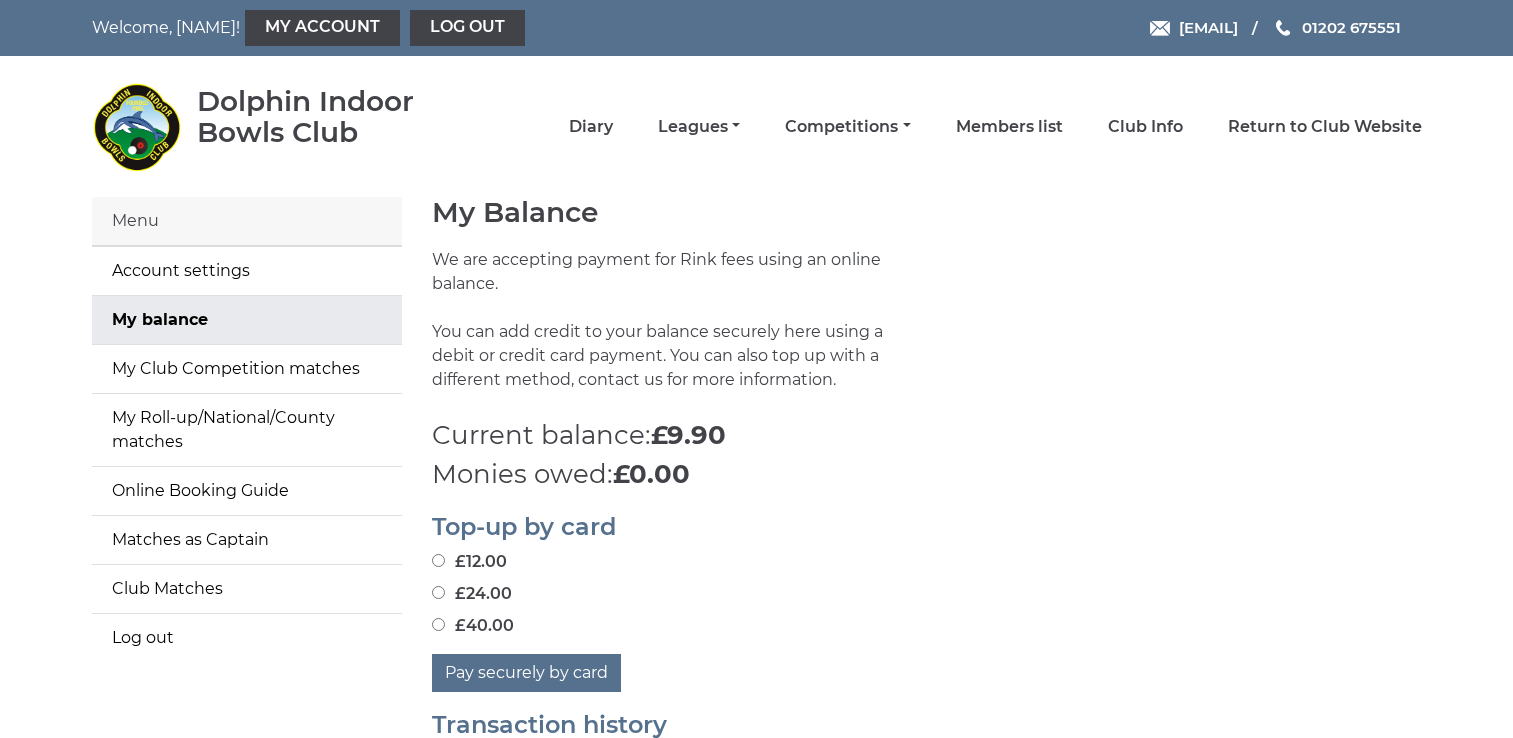 scroll, scrollTop: 0, scrollLeft: 0, axis: both 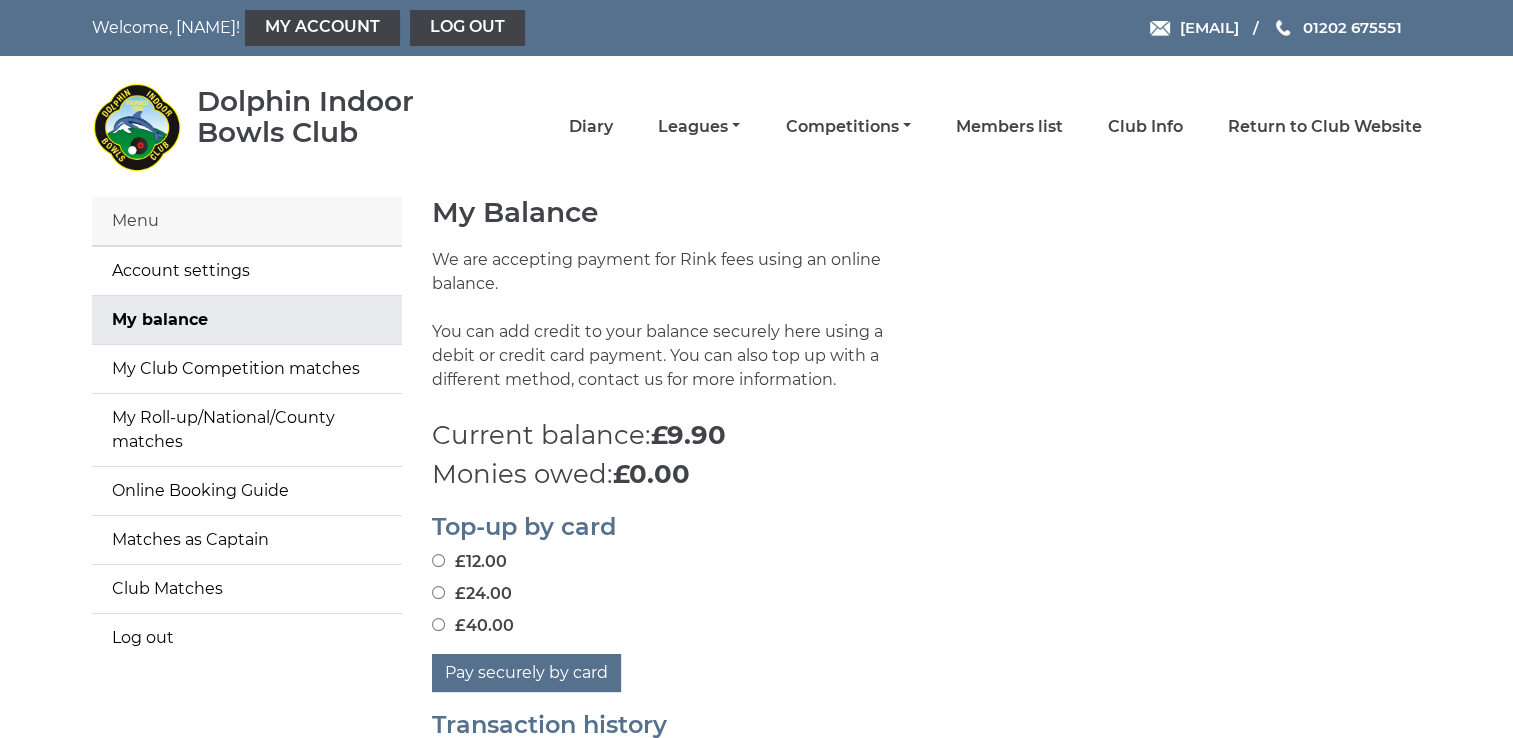click on "£40.00" at bounding box center [438, 624] 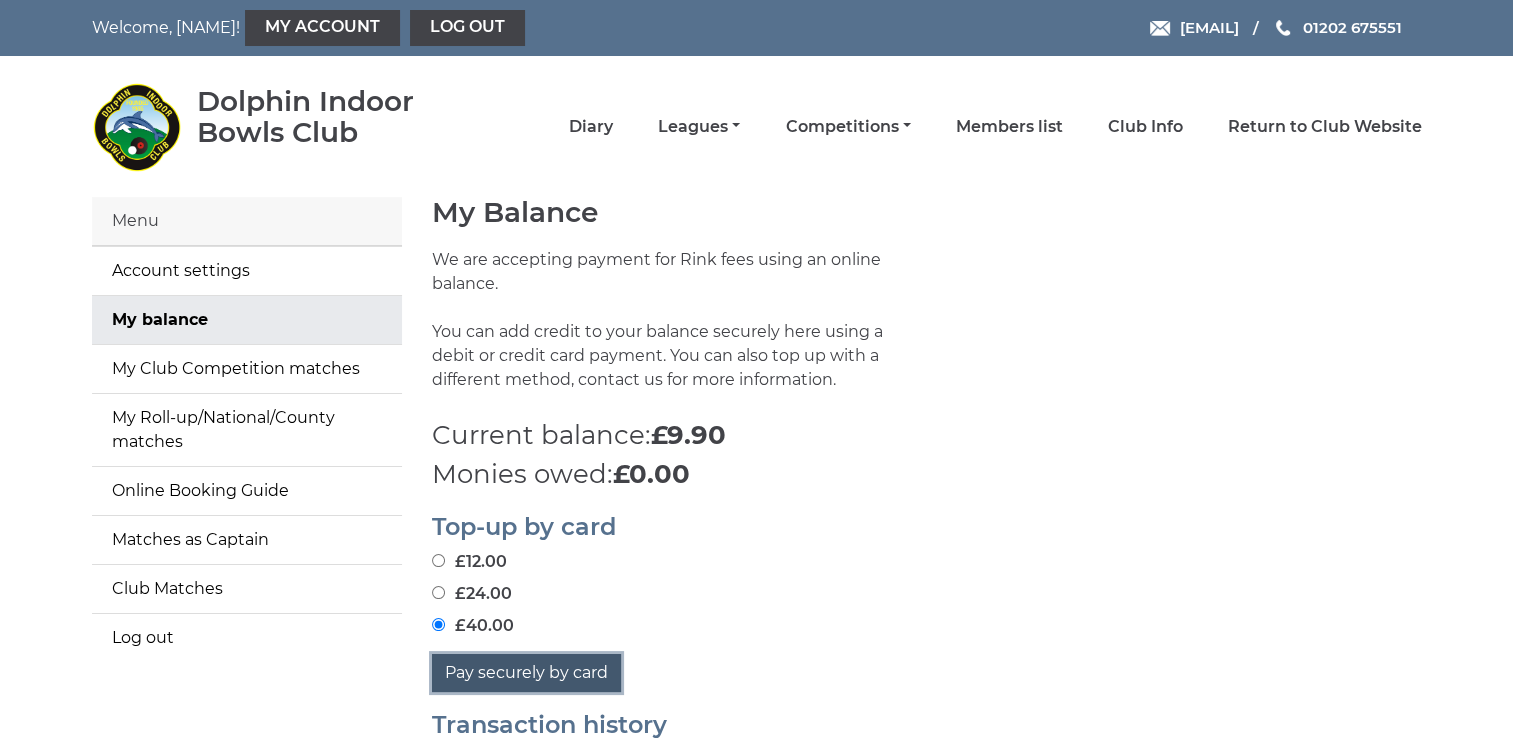click on "Pay securely by card" at bounding box center [526, 673] 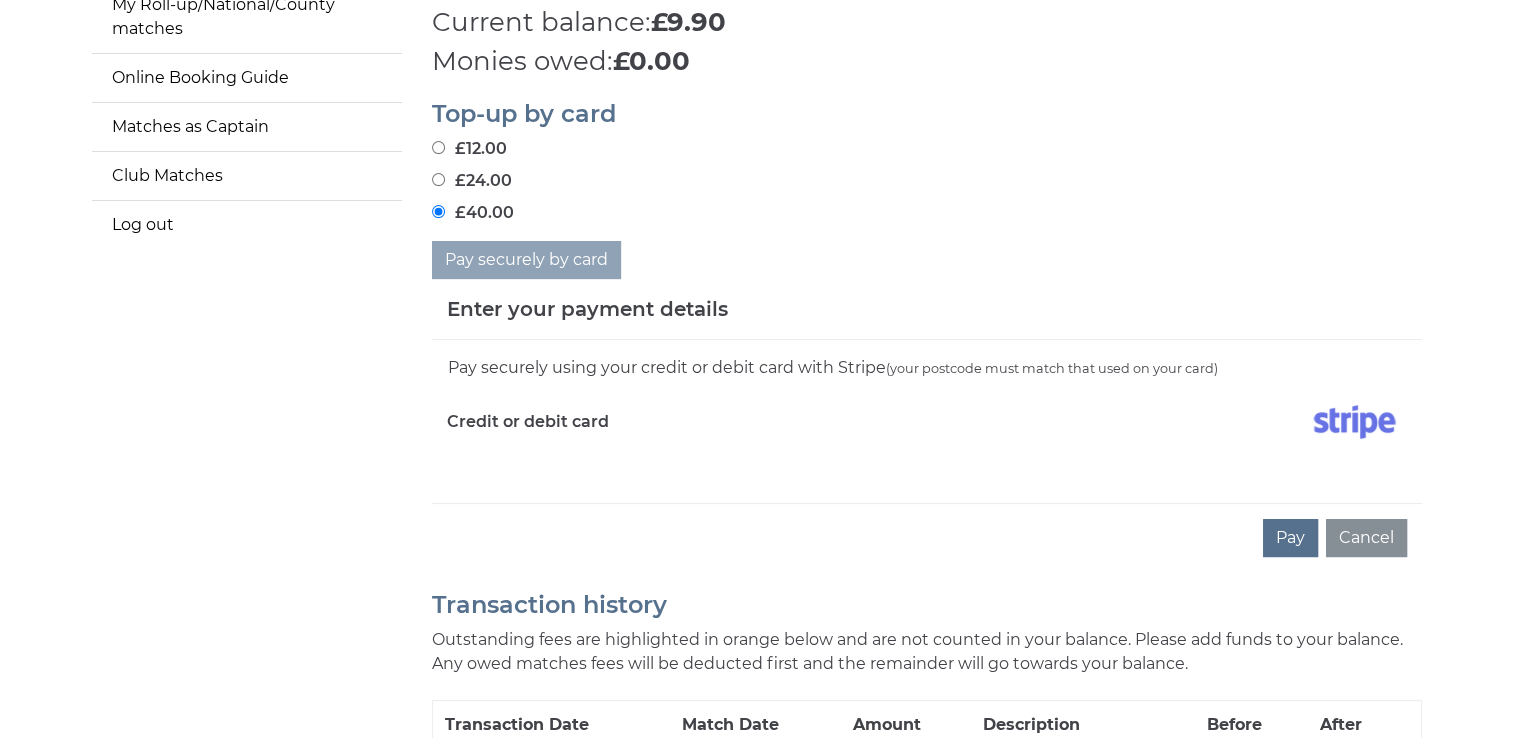 scroll, scrollTop: 453, scrollLeft: 0, axis: vertical 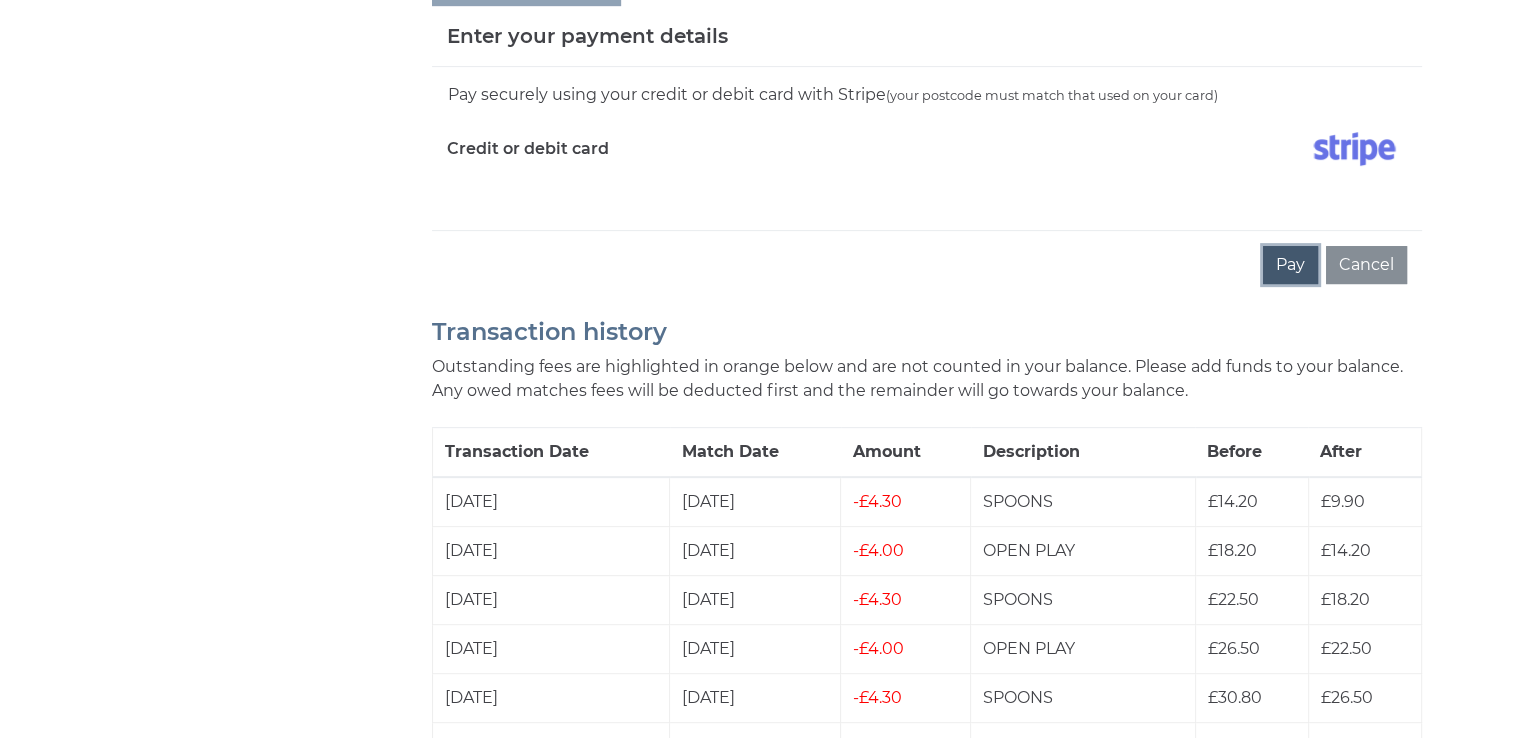 click on "Pay" at bounding box center (1290, 265) 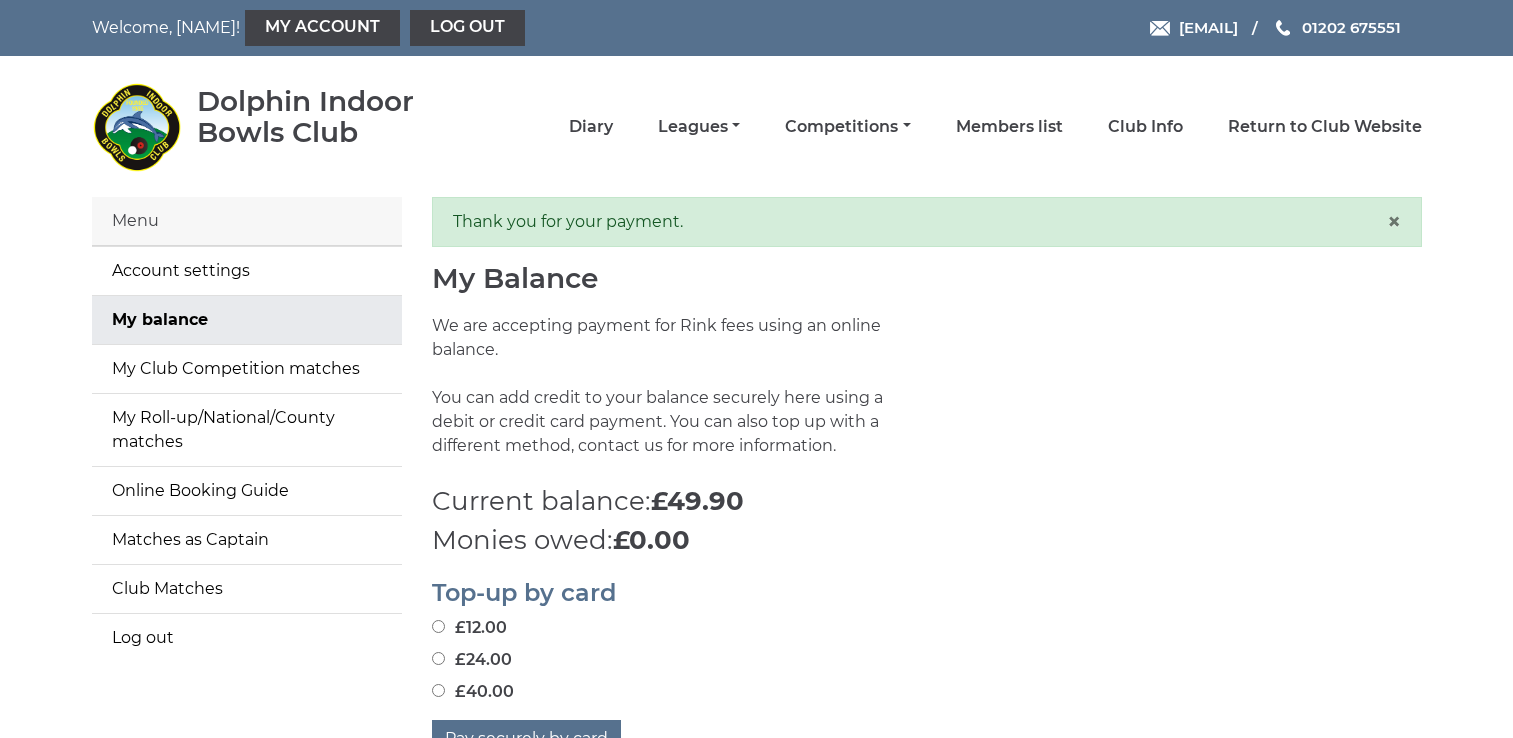 scroll, scrollTop: 0, scrollLeft: 0, axis: both 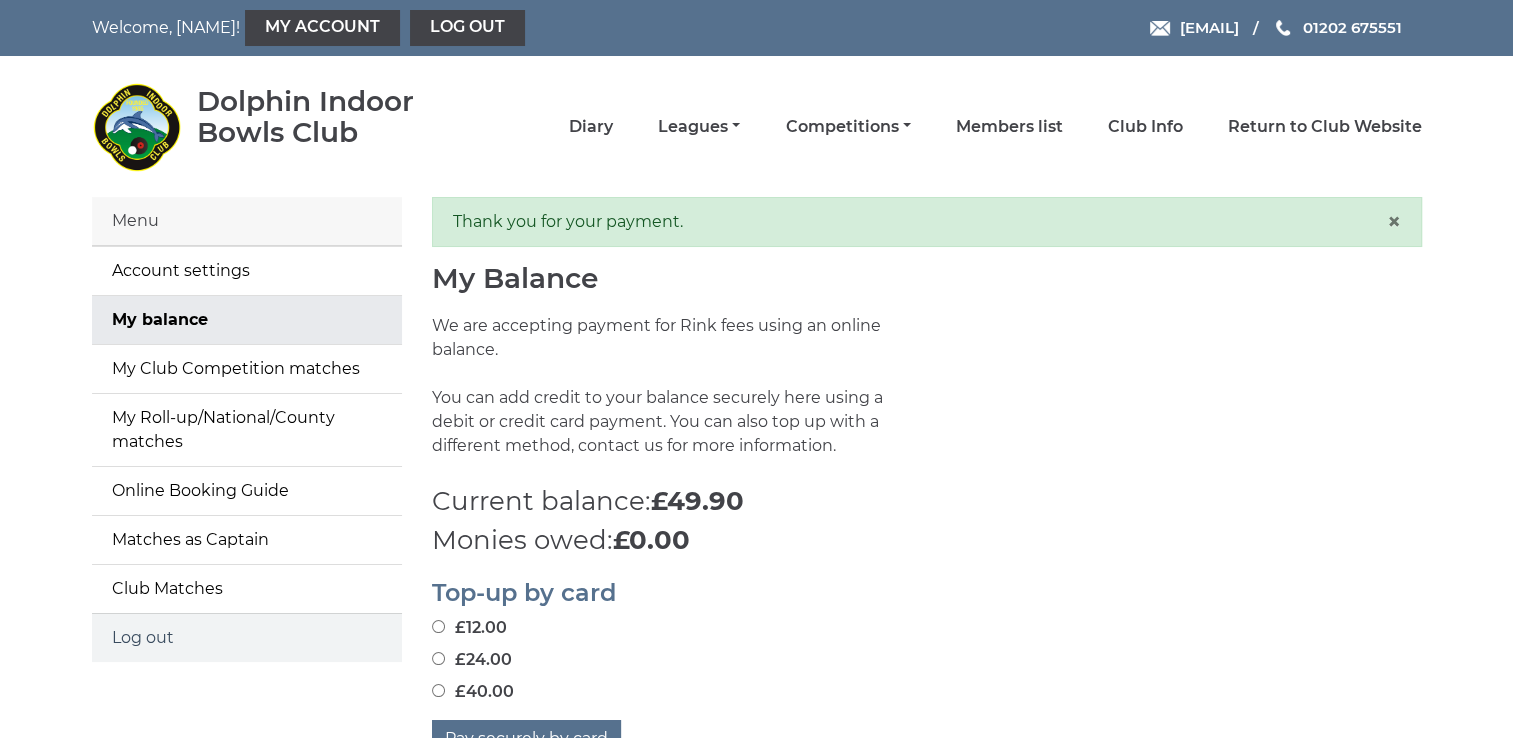 click on "Log out" at bounding box center [247, 638] 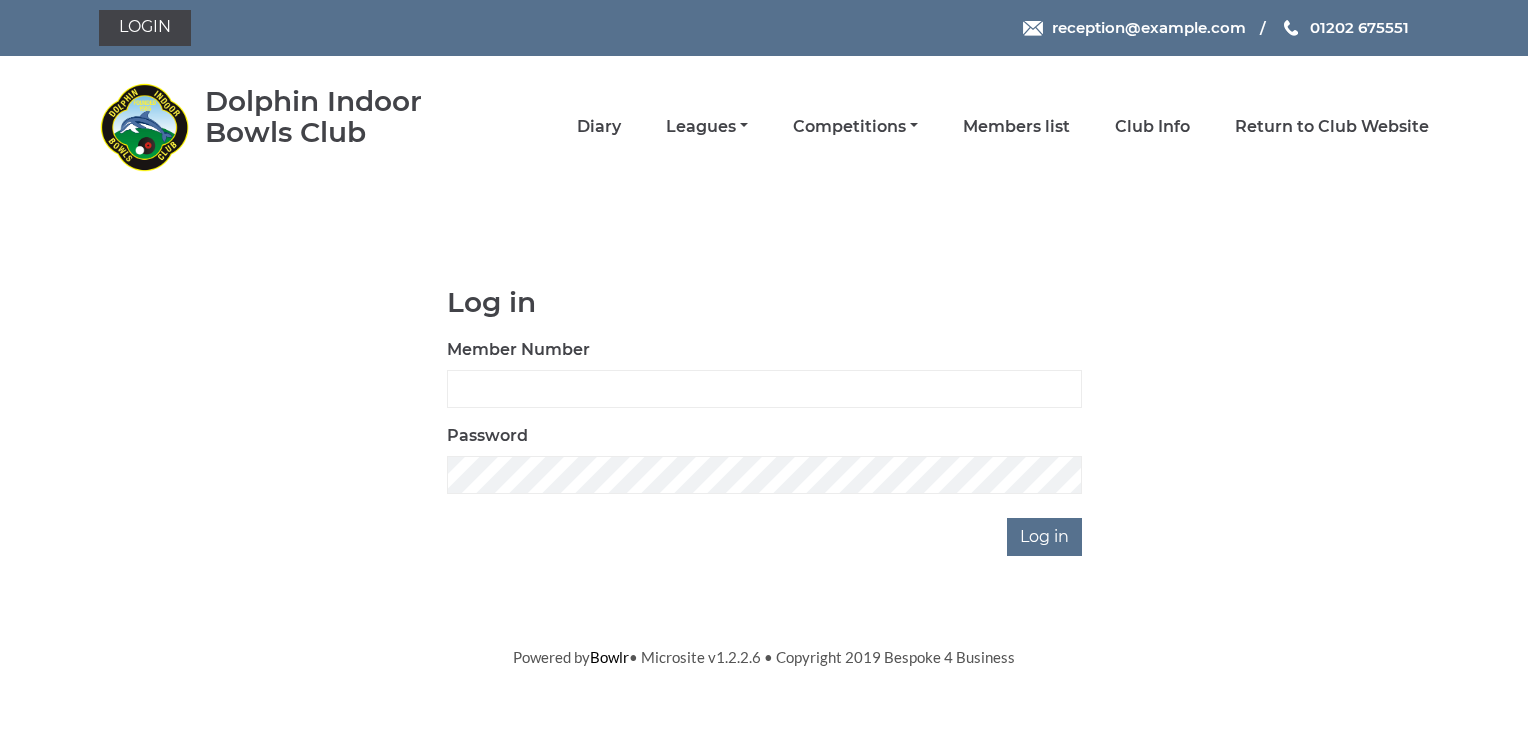 scroll, scrollTop: 0, scrollLeft: 0, axis: both 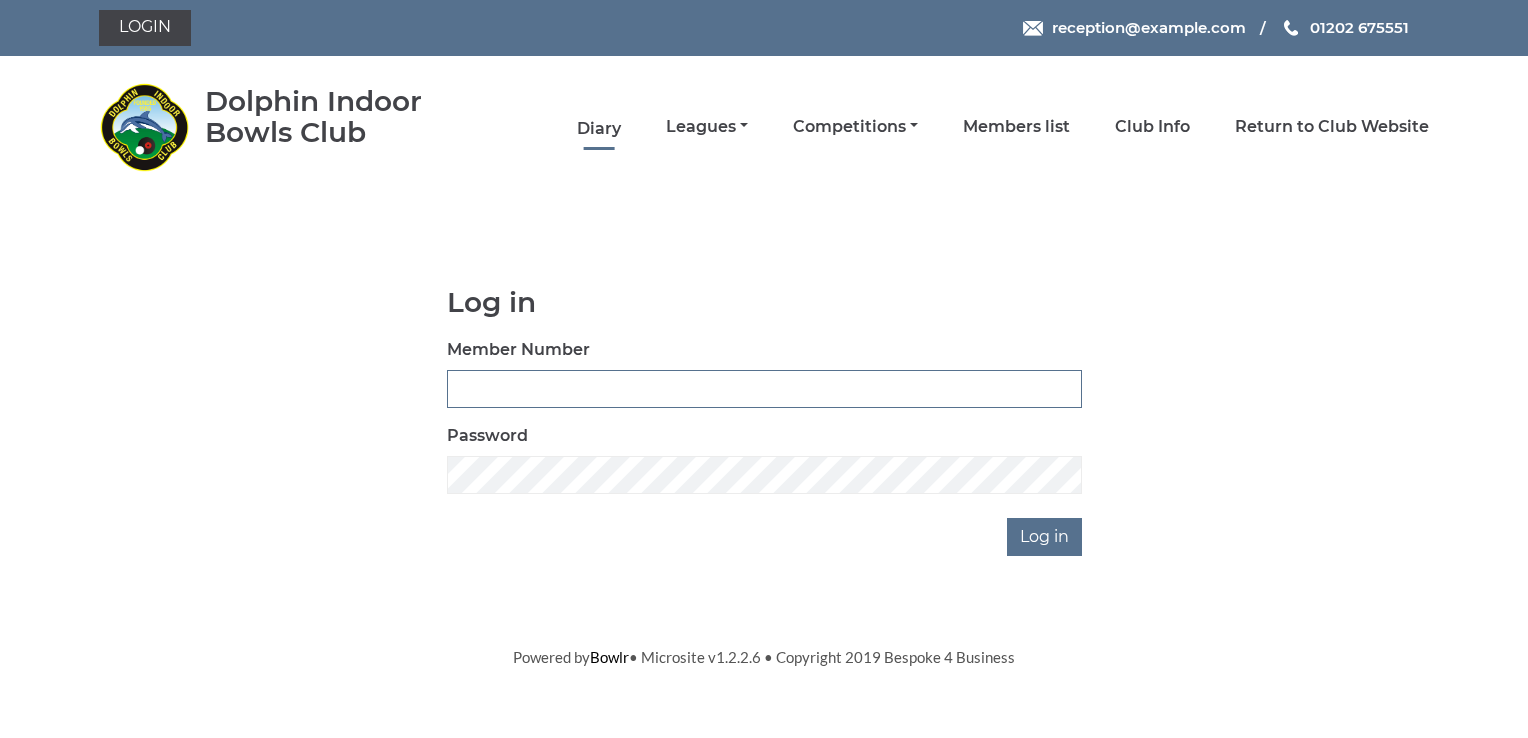 type on "4026" 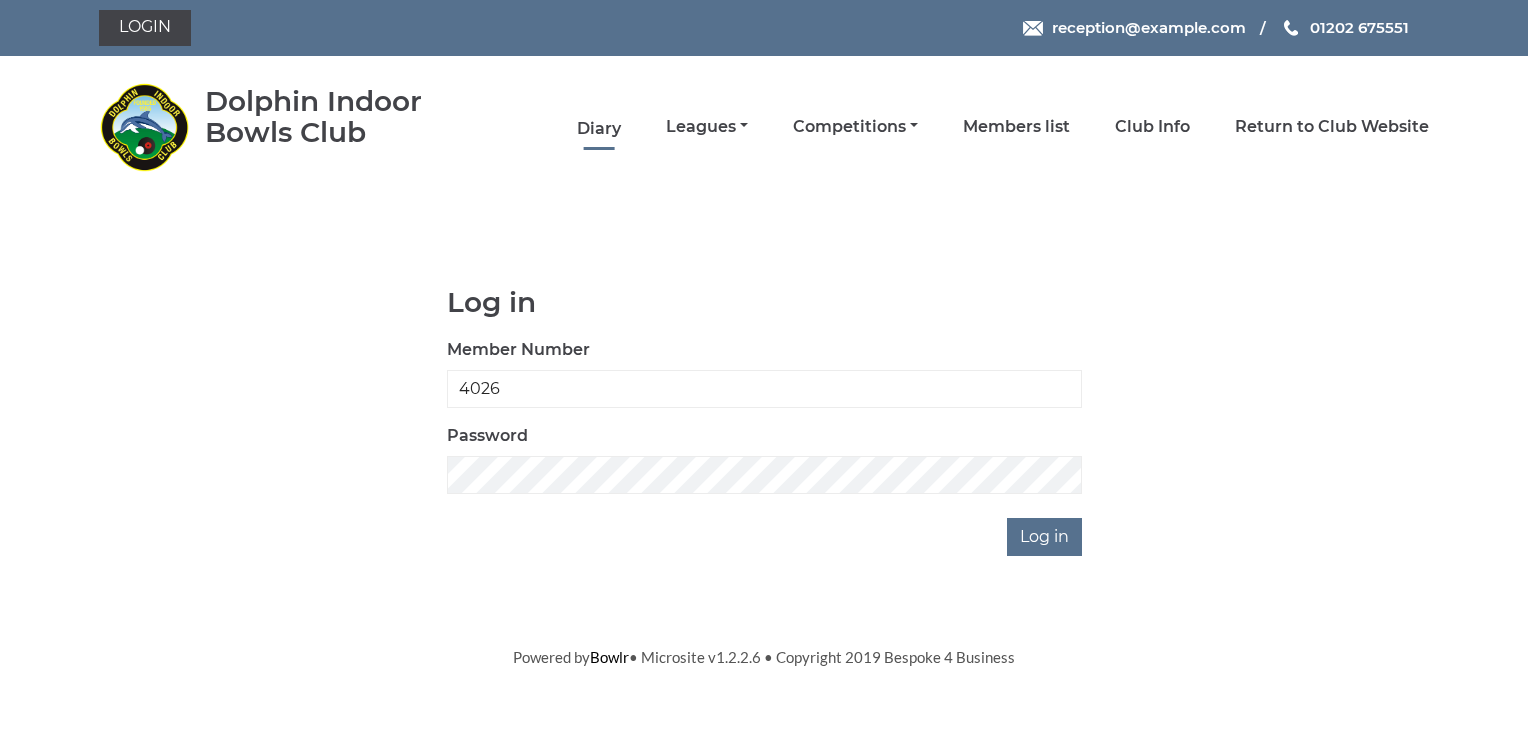 click on "Diary" at bounding box center (599, 129) 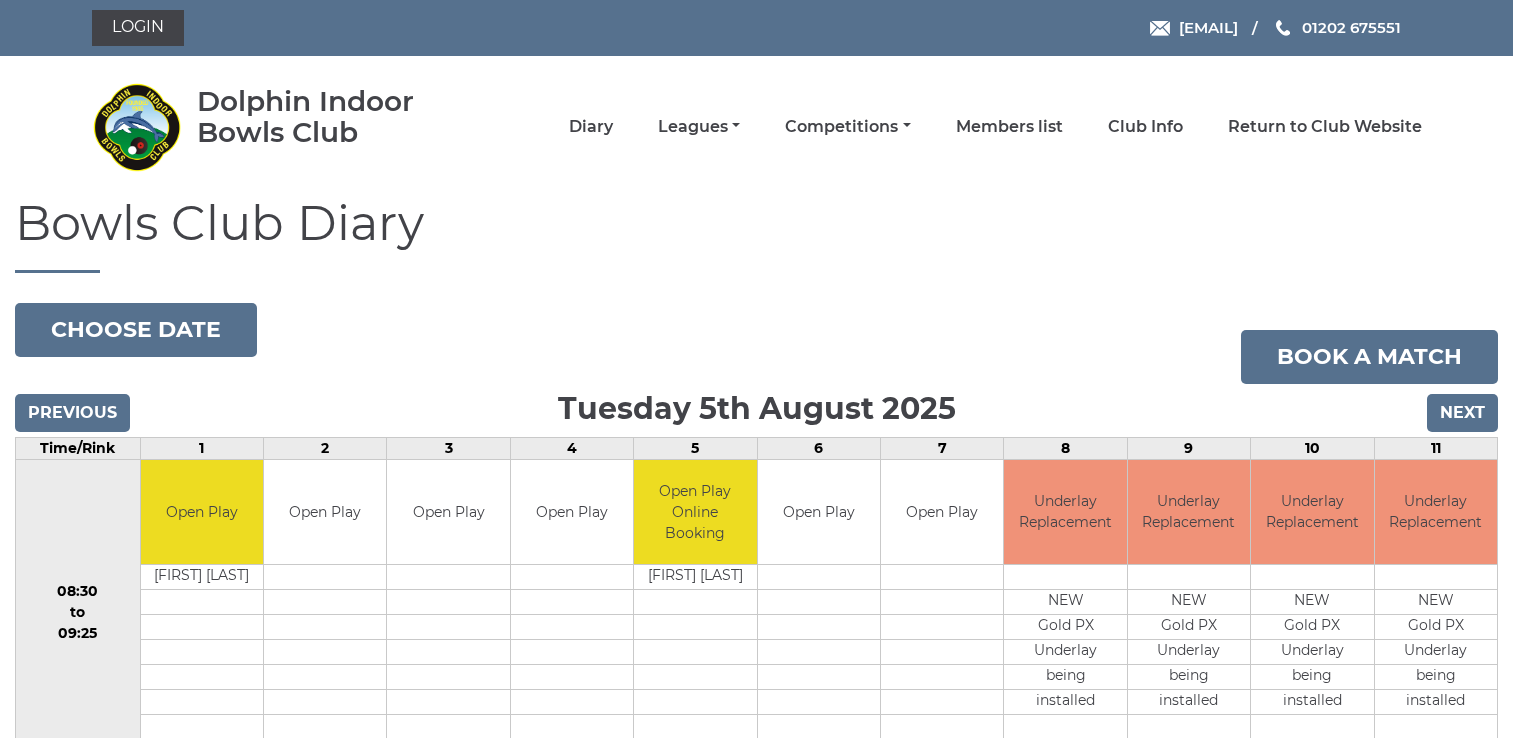 scroll, scrollTop: 0, scrollLeft: 0, axis: both 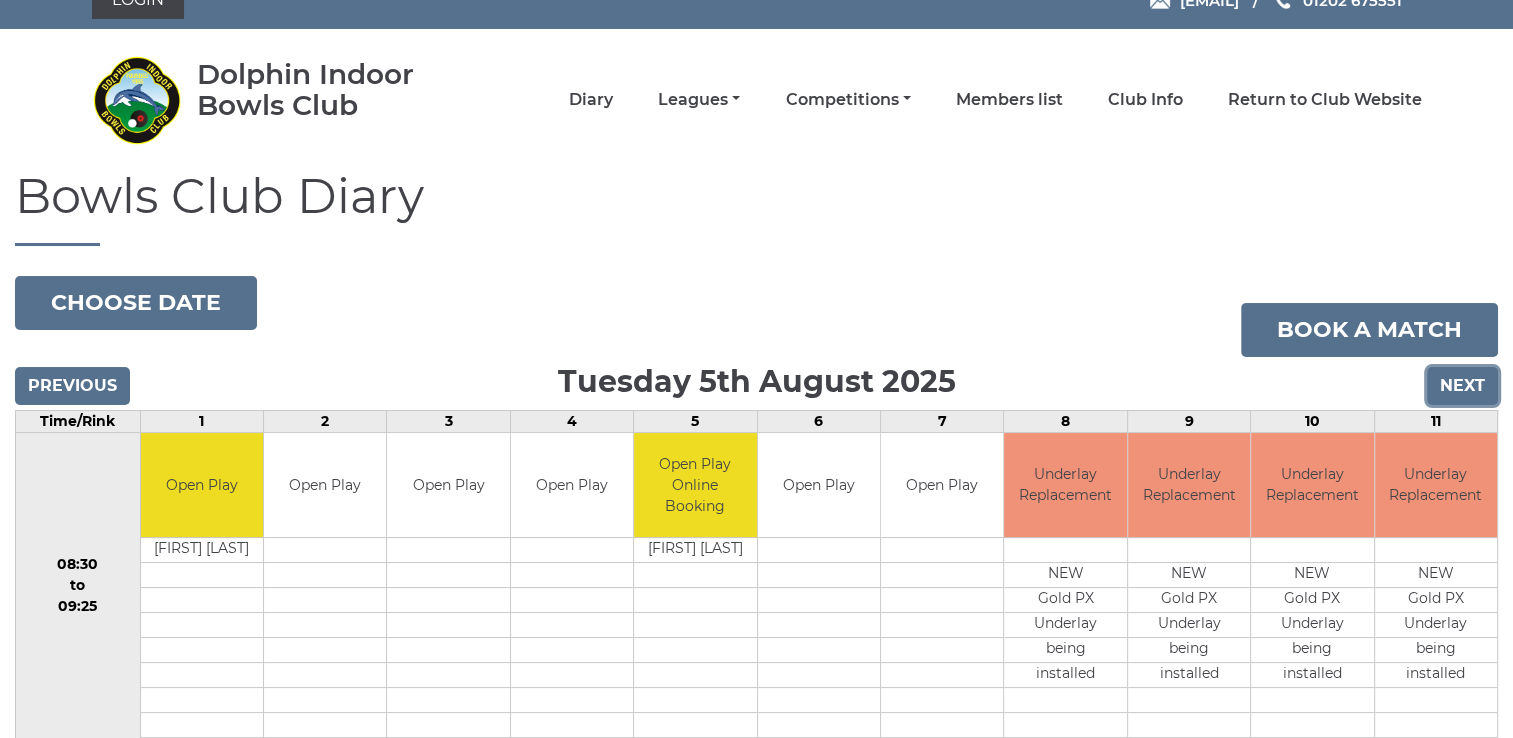 click on "Next" at bounding box center (1462, 386) 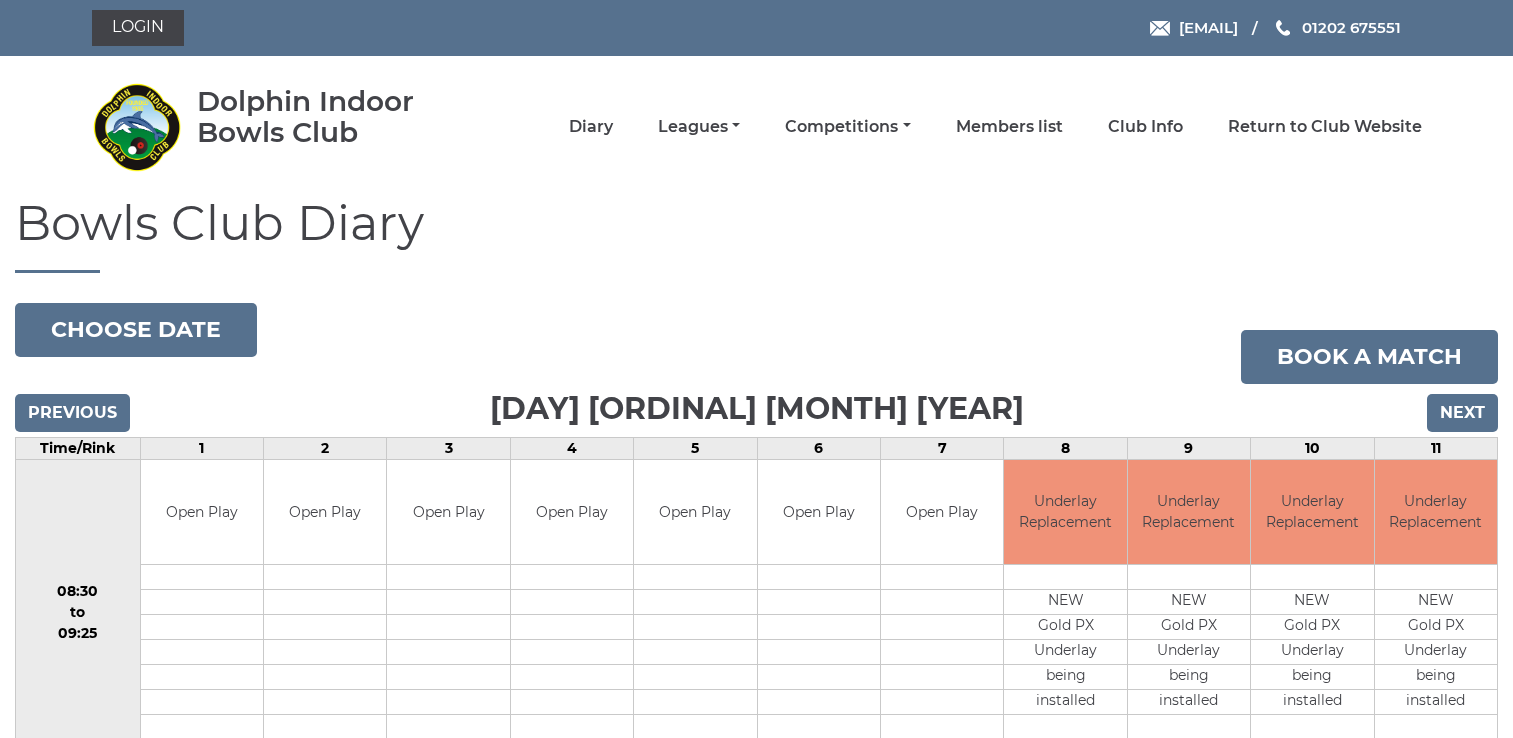 scroll, scrollTop: 0, scrollLeft: 0, axis: both 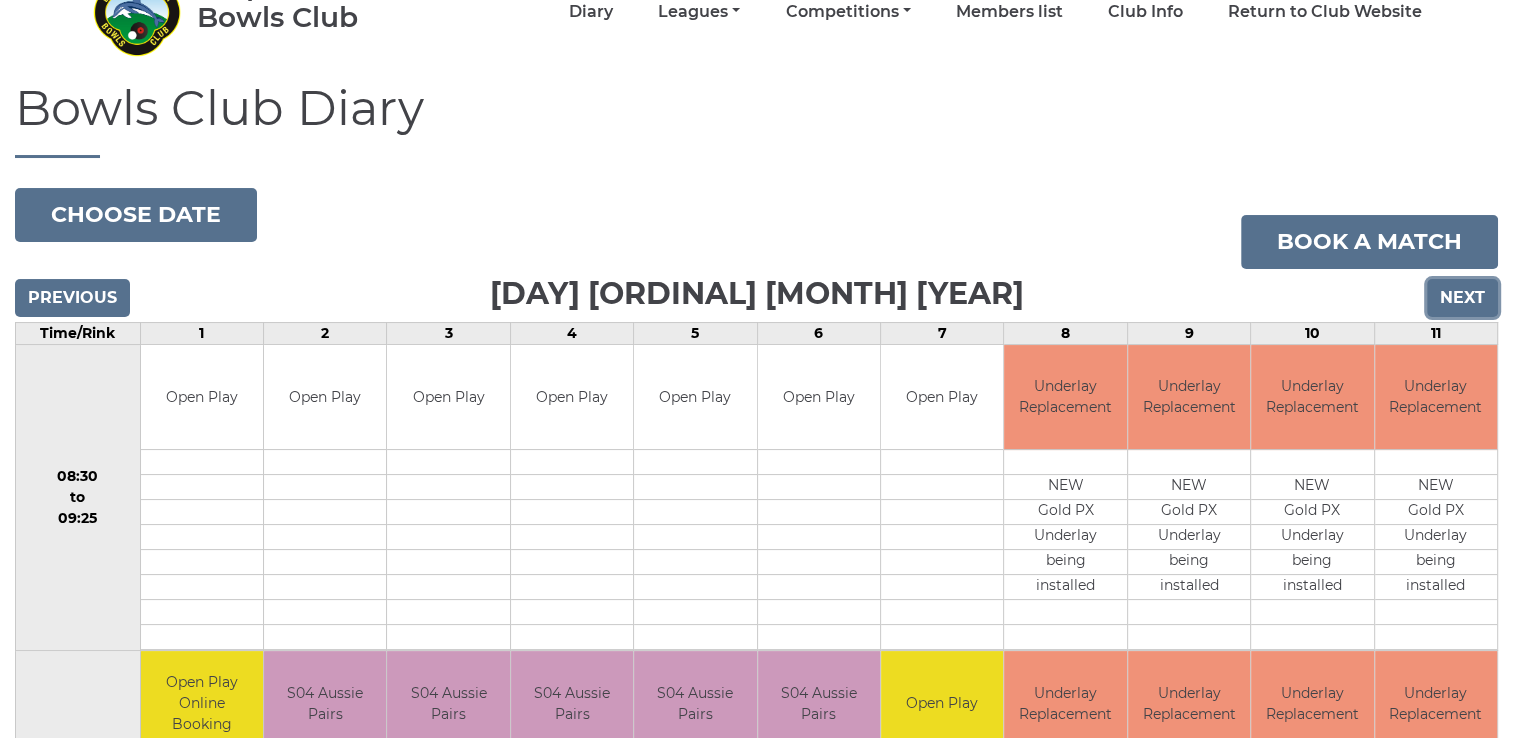 drag, startPoint x: 1466, startPoint y: 280, endPoint x: 1464, endPoint y: 294, distance: 14.142136 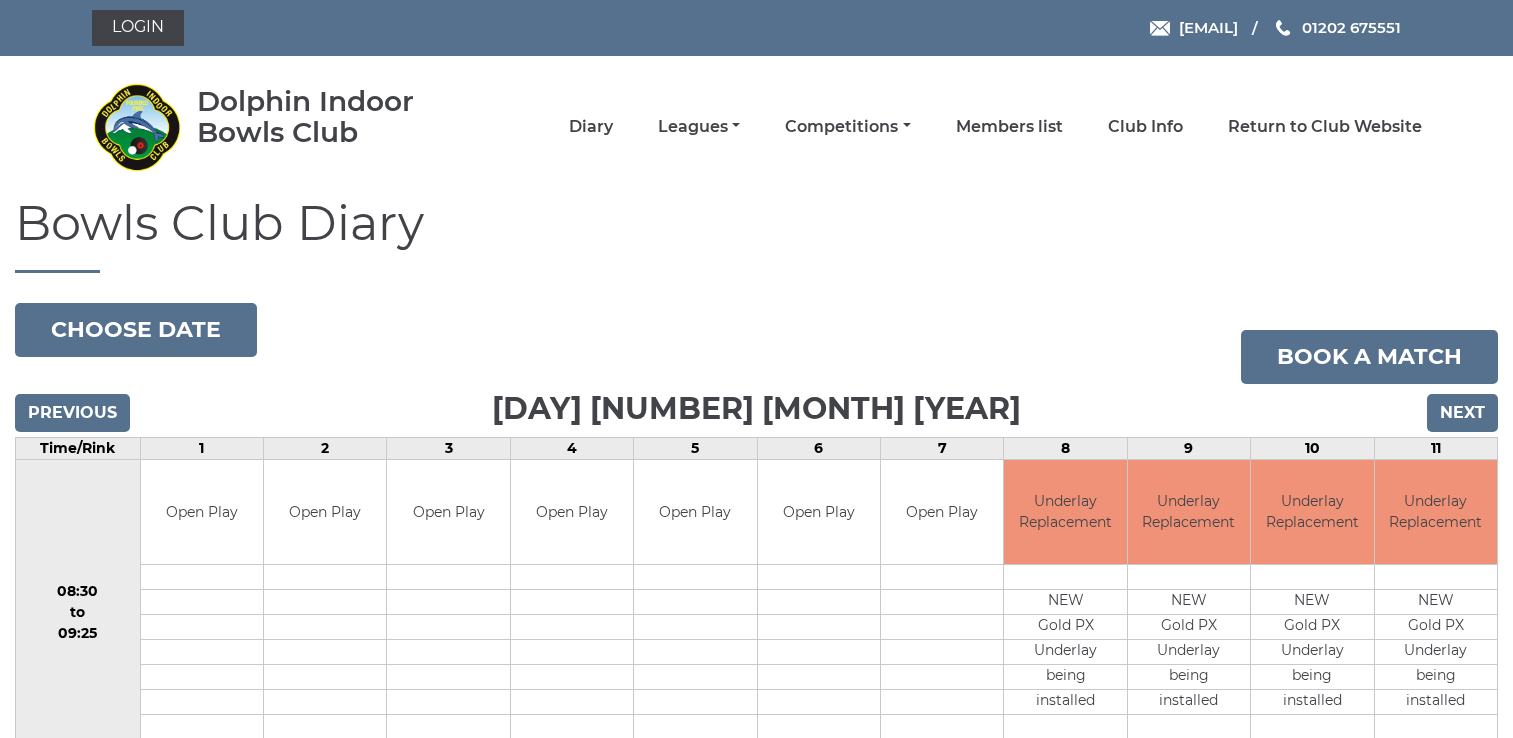 scroll, scrollTop: 0, scrollLeft: 0, axis: both 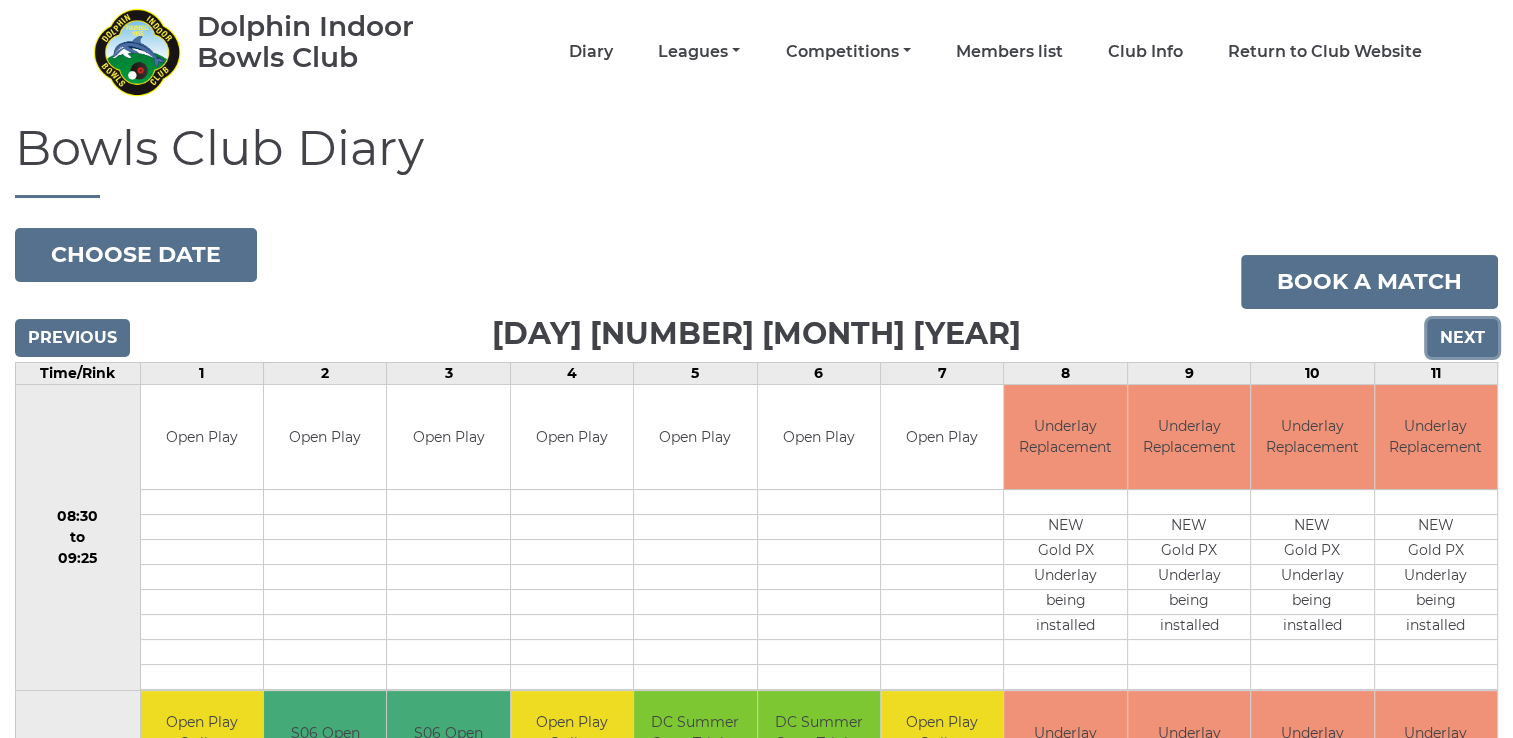 click on "Next" at bounding box center [1462, 338] 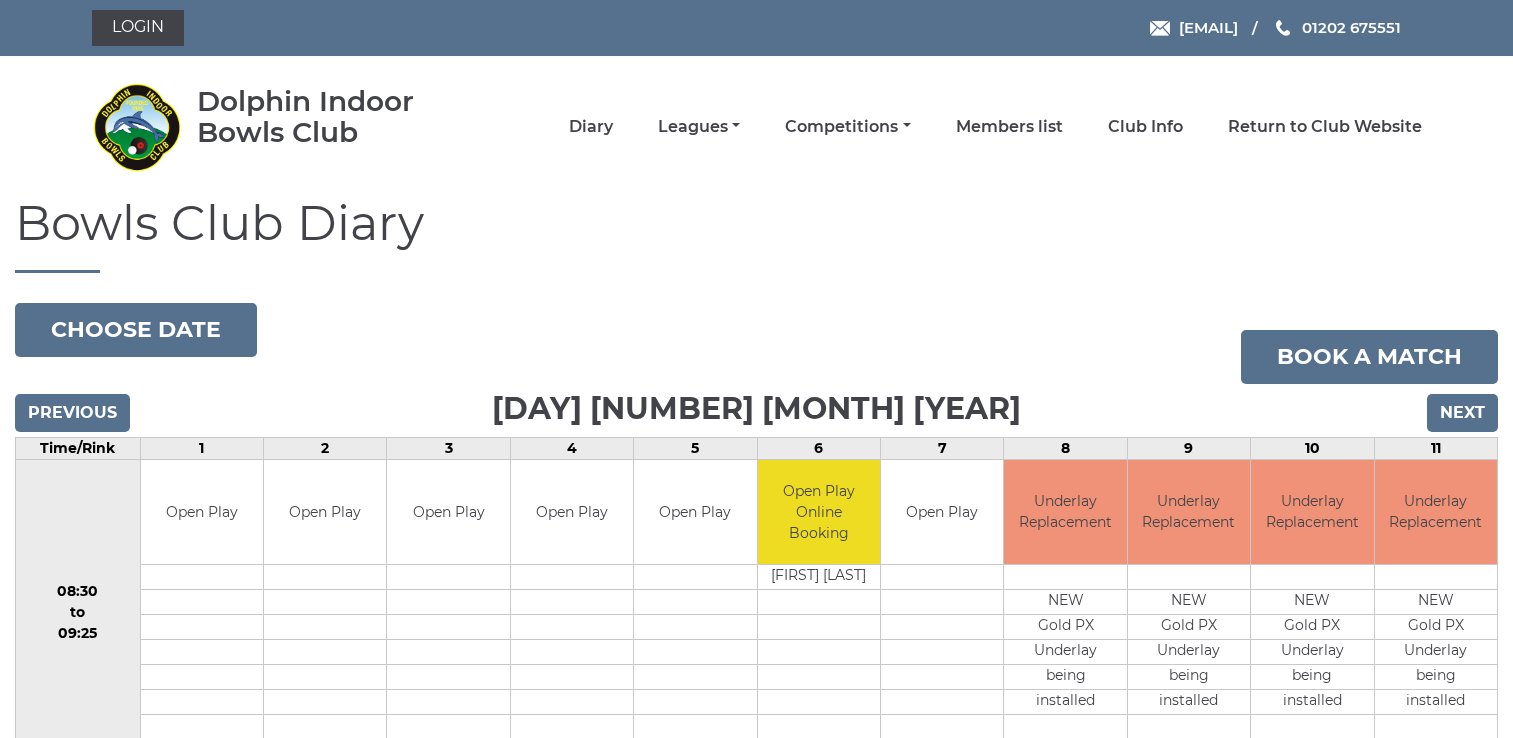 scroll, scrollTop: 0, scrollLeft: 0, axis: both 